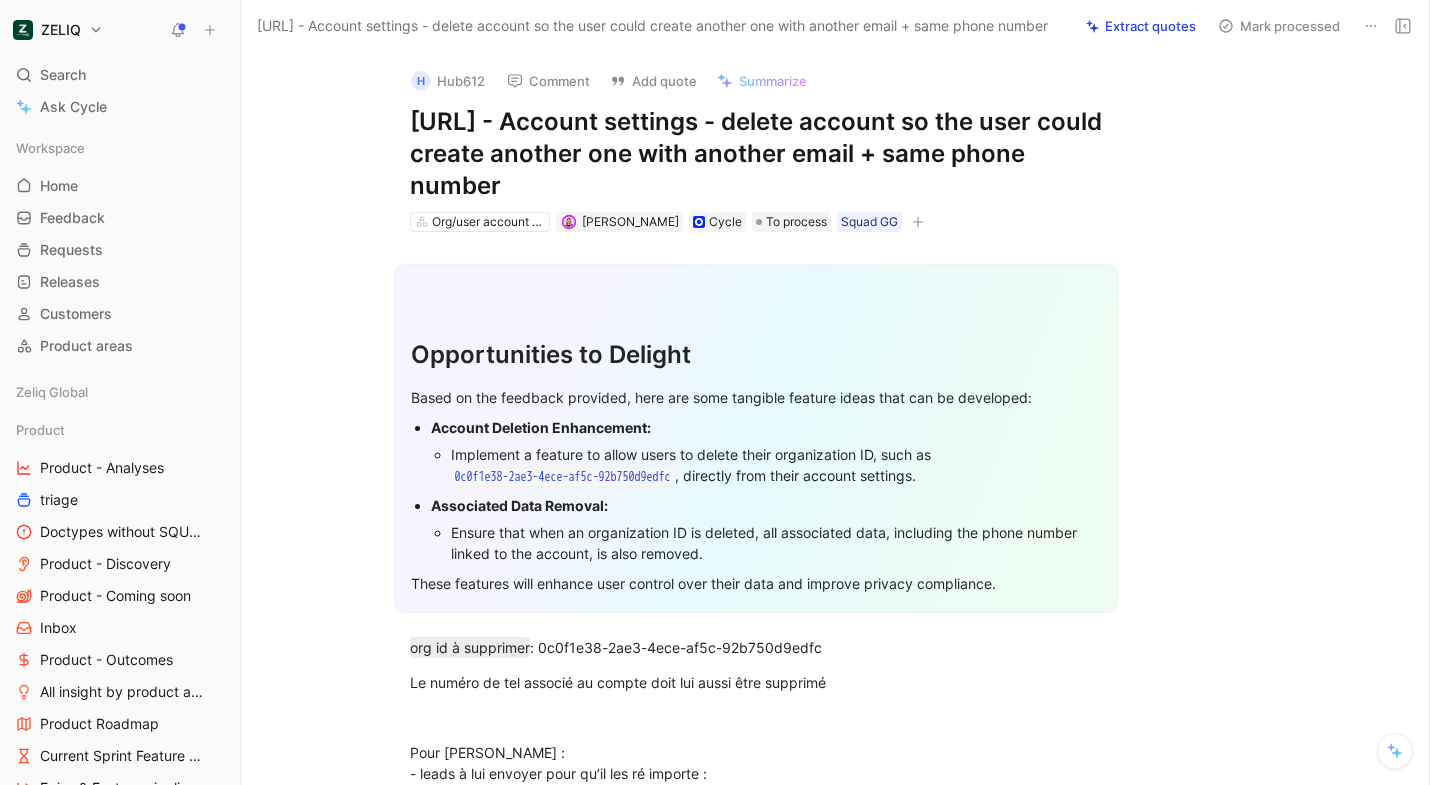 scroll, scrollTop: 0, scrollLeft: 0, axis: both 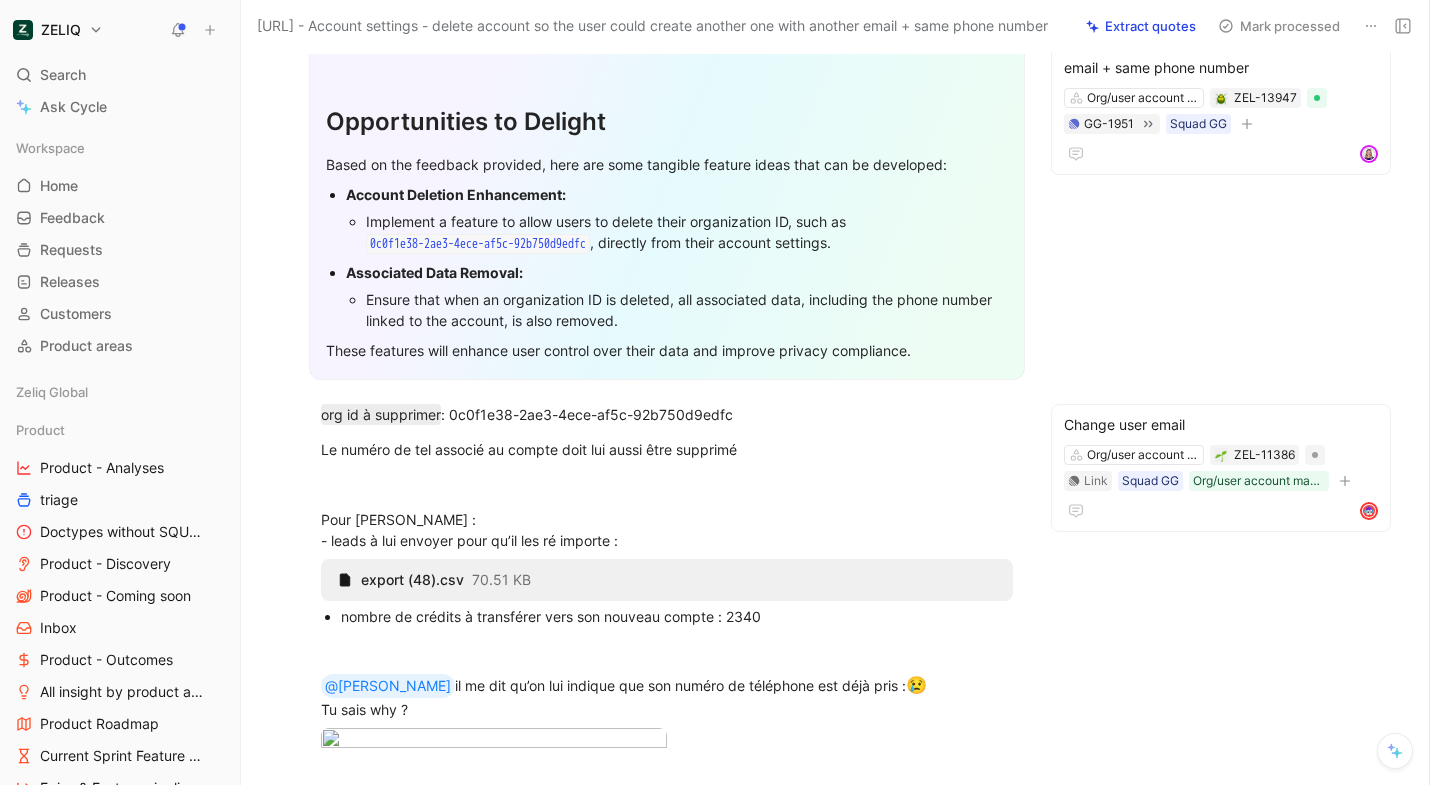click at bounding box center [1403, 26] 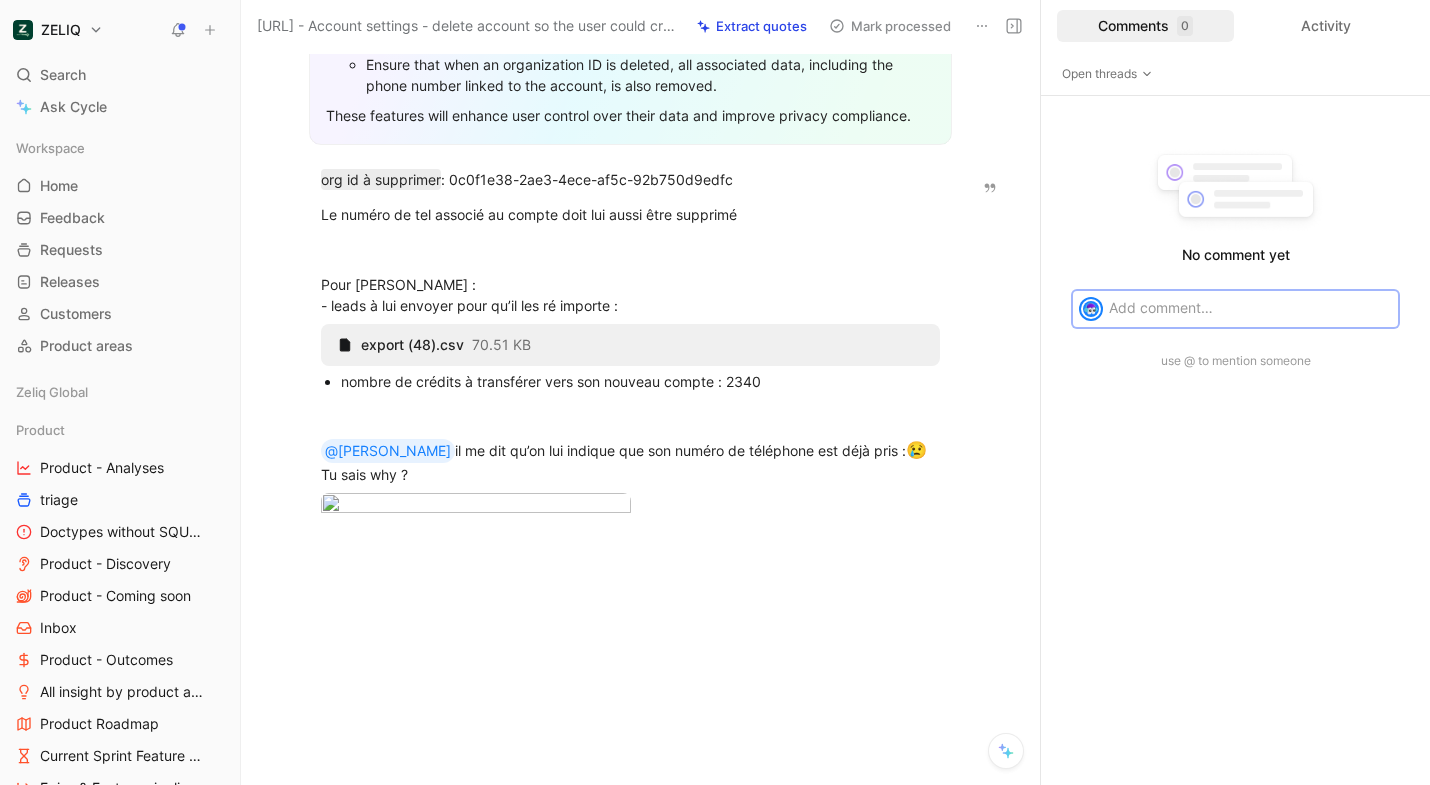 scroll, scrollTop: 568, scrollLeft: 0, axis: vertical 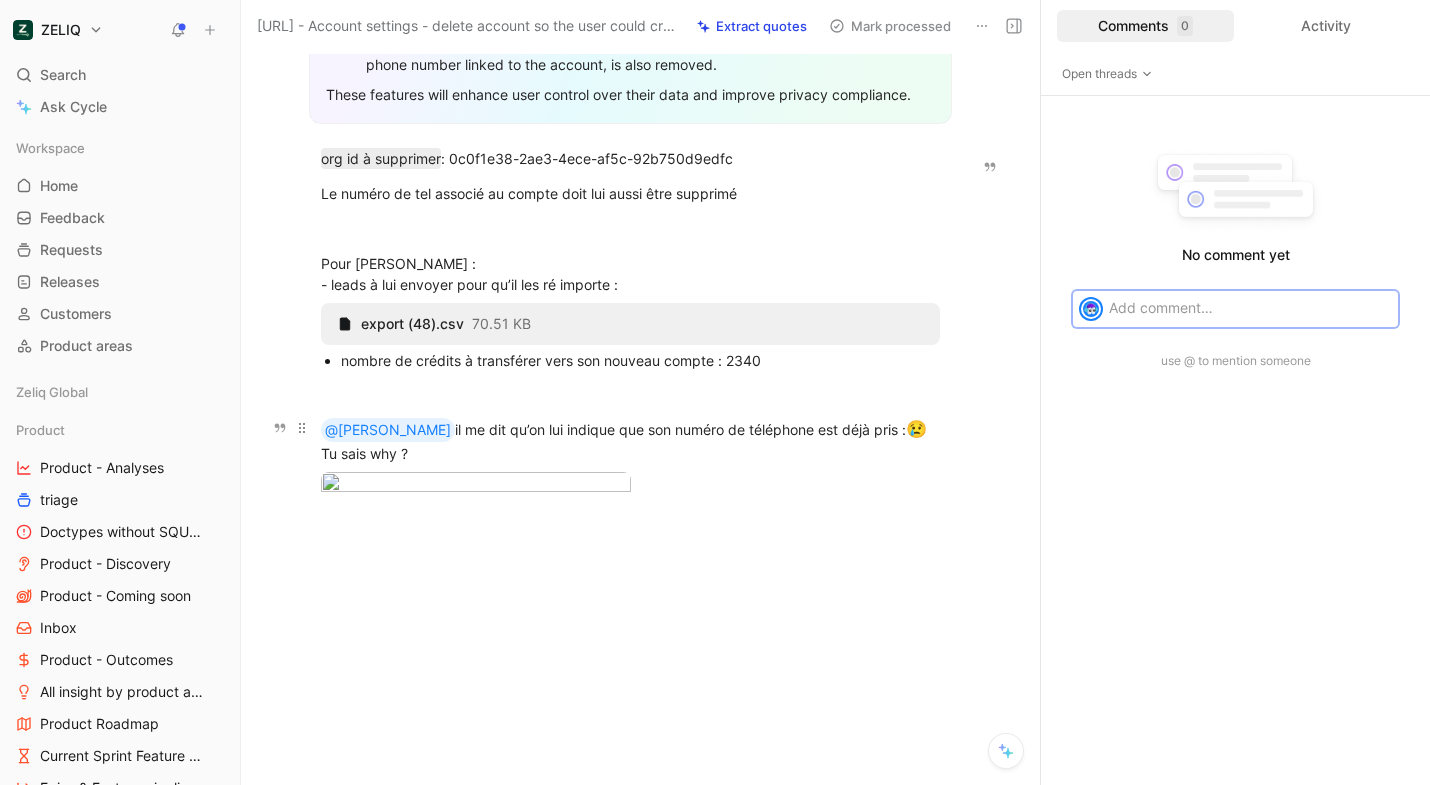 click on "@[PERSON_NAME]  il me dit qu’on lui indique que son numéro de téléphone est déjà pris : 😢   Tu sais why ?" at bounding box center [630, 440] 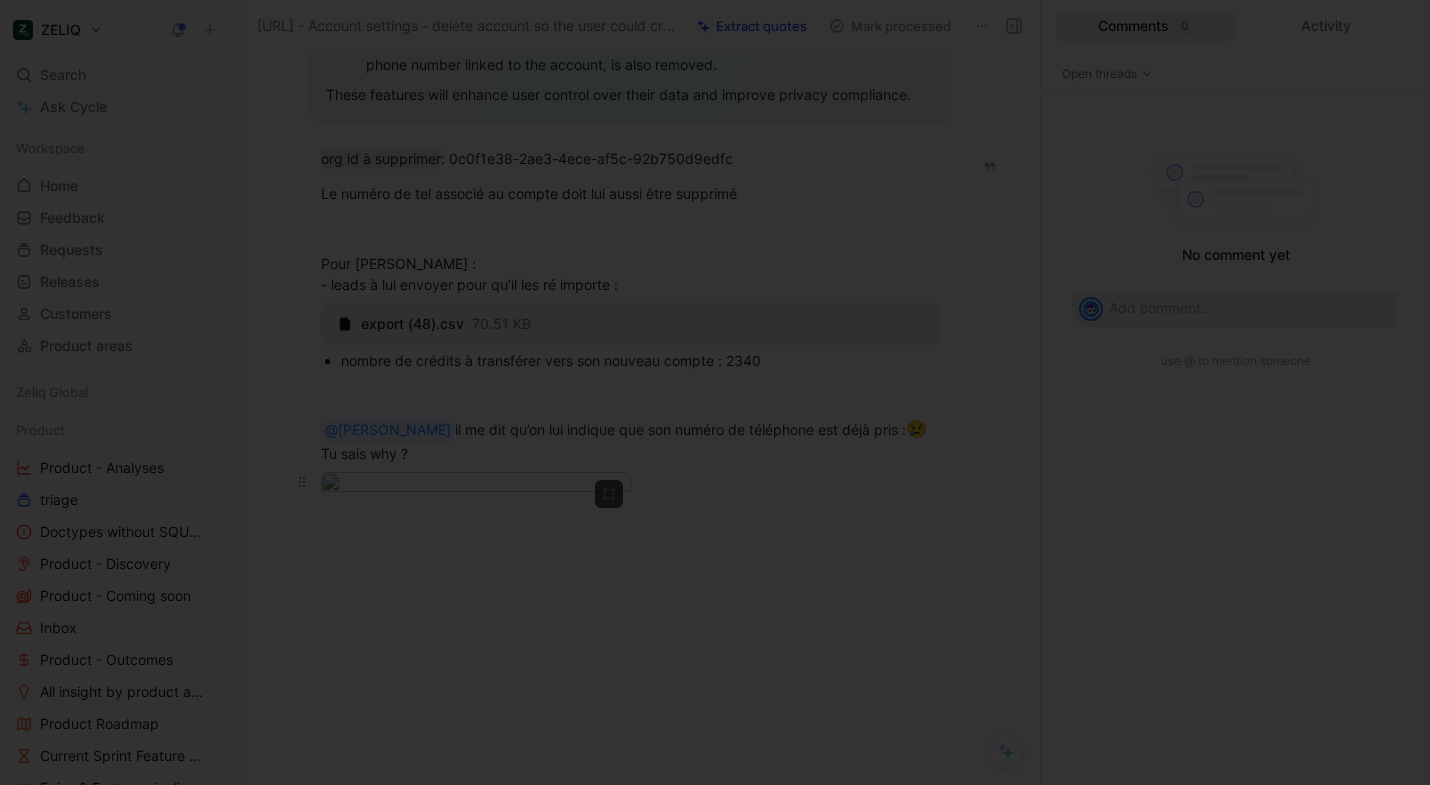 click on "ZELIQ Search ⌘ K Ask Cycle Workspace Home G then H Feedback G then F Requests G then R Releases G then L Customers Product areas Zeliq Global Product Product - Analyses triage Doctypes without SQUAD Product - Discovery Product - Coming soon Inbox Product - Outcomes All insight by product areas Product Roadmap Current Sprint Feature pipeline Epics & Feature pipeline Product - GG GG Bugs for Quick Wins days  GG - VoC GG- Feedback users GG - Discovery GG - Bugs GG - Problems GG - Outcomes GG - Macro roadmap GG - Feature request GG - Priorization GG - Feature factory GG - Epic & features listing Product - Marvel MA Bugs for Quick Wins days  VoC - Marvel All Epics MA - All features/epics/bugs MA - Insights/product area/date MA - Feedbacks MA - Bugs MA - Features Listing MA - Features pipeline MA - Roadmap  MA - Roadmap - Kanban Product - DC Design Feedback inbox design Design - Feature factory Design - UI Other Success Bugs for Quick Wins days  Bug Marvel [PERSON_NAME] Bug [PERSON_NAME] CSM Dashboard Squad - GG" at bounding box center [715, 392] 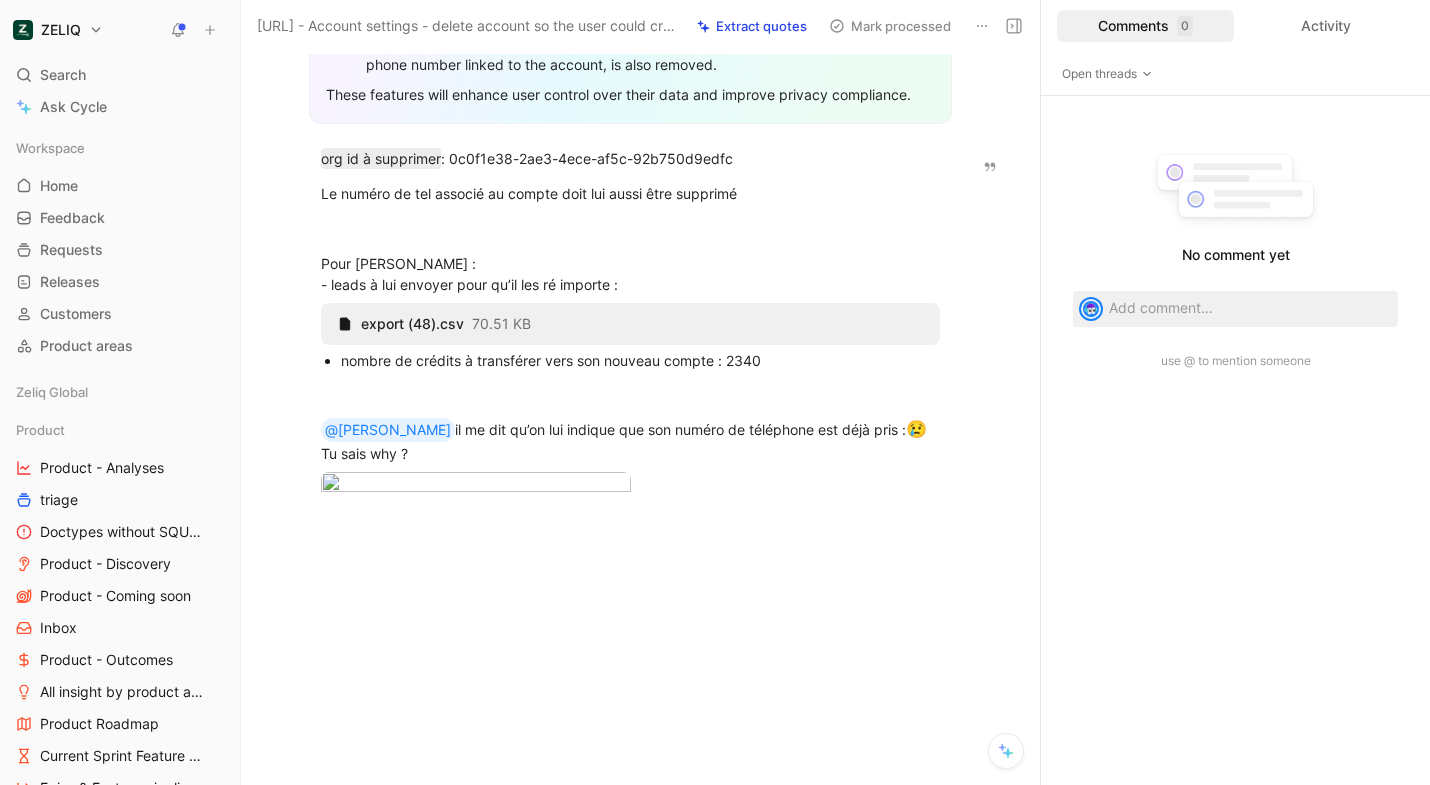 click at bounding box center (715, 785) 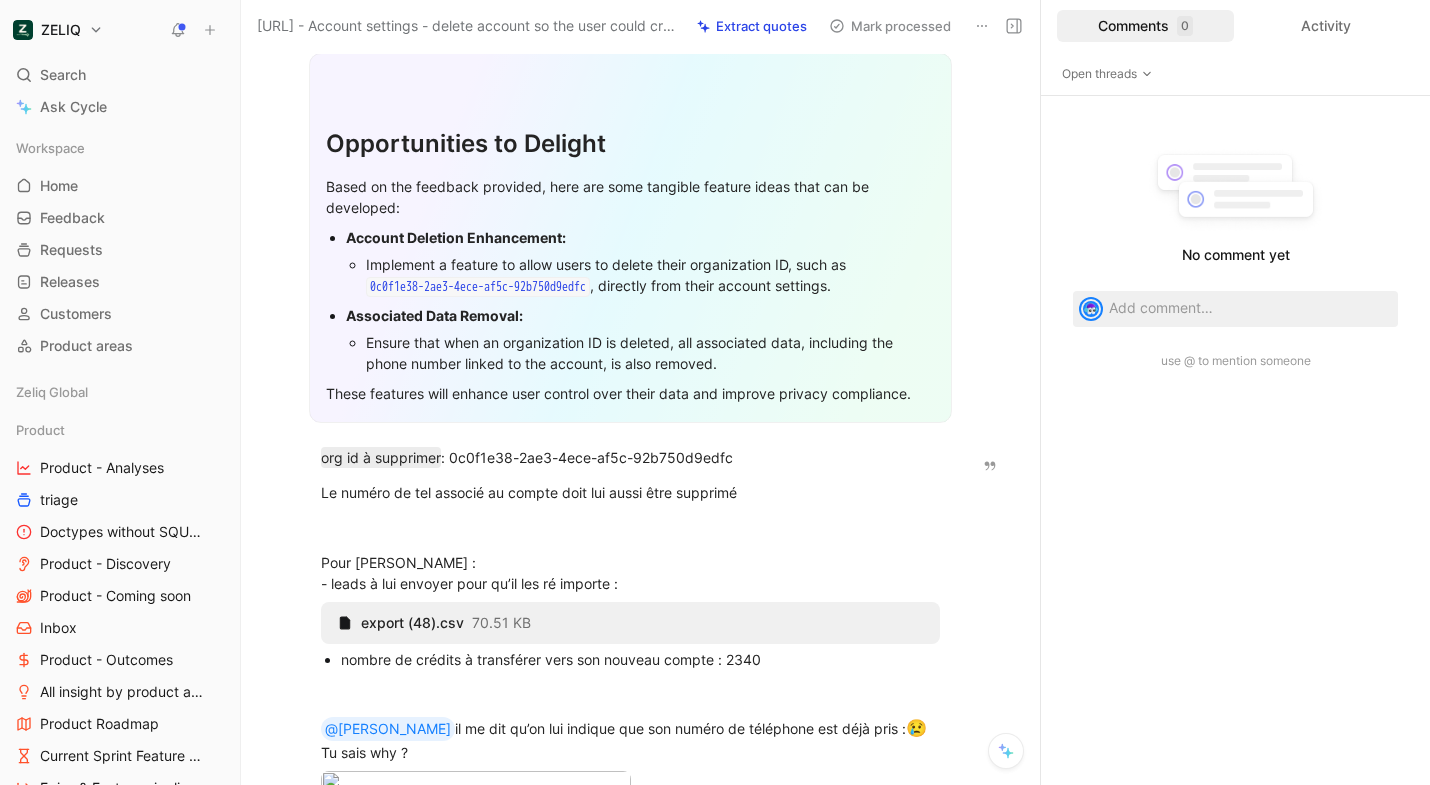 scroll, scrollTop: 569, scrollLeft: 0, axis: vertical 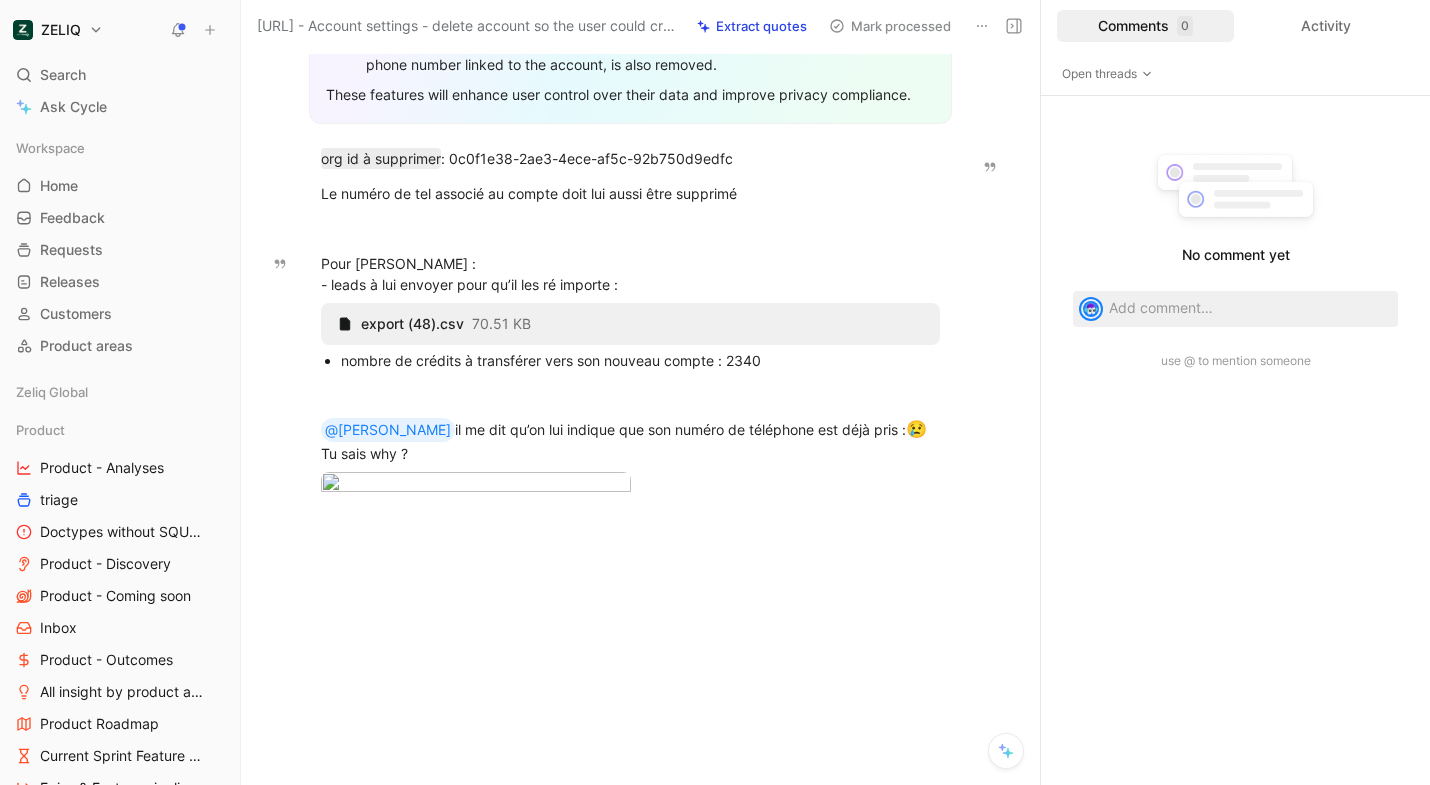 click 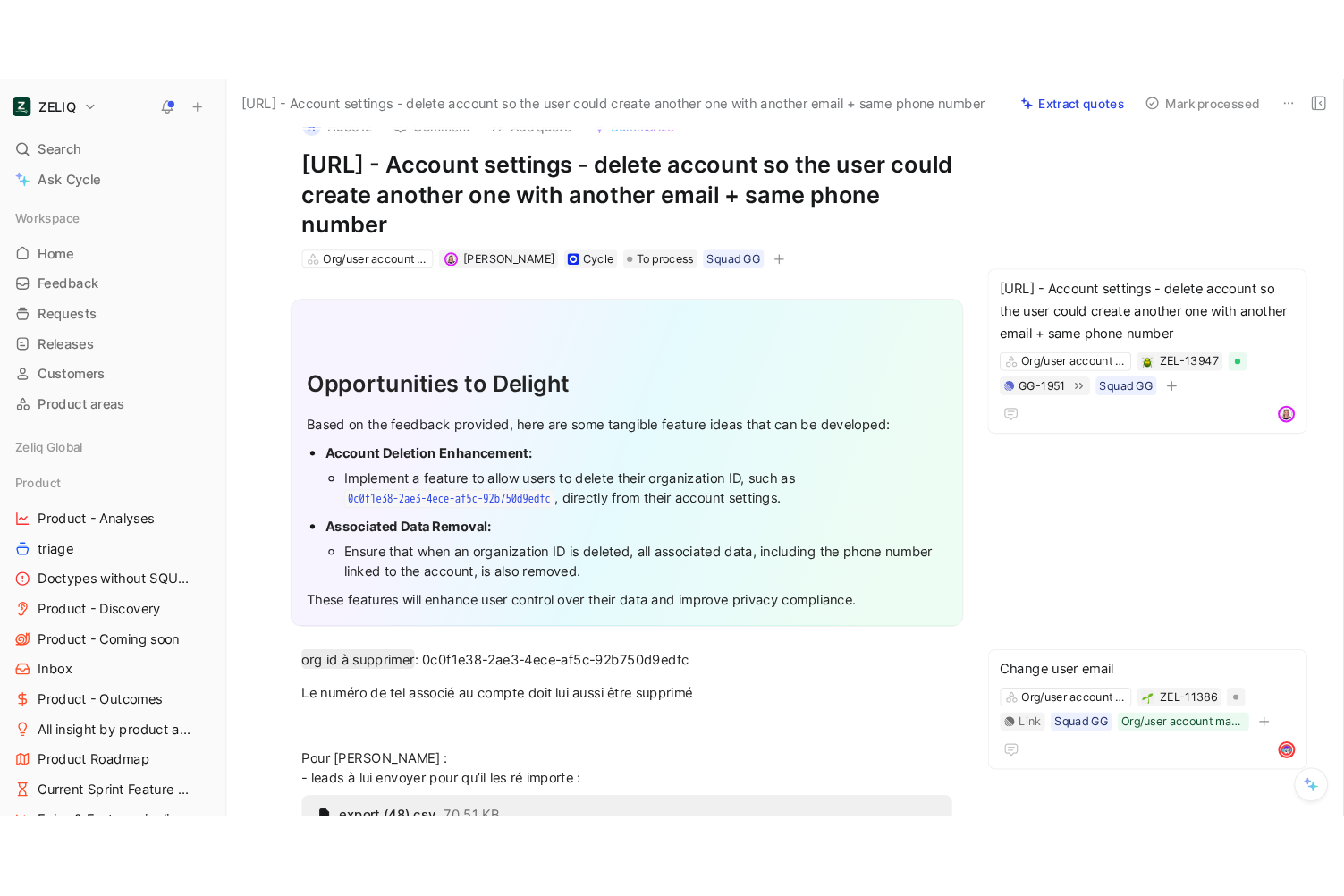 scroll, scrollTop: 0, scrollLeft: 0, axis: both 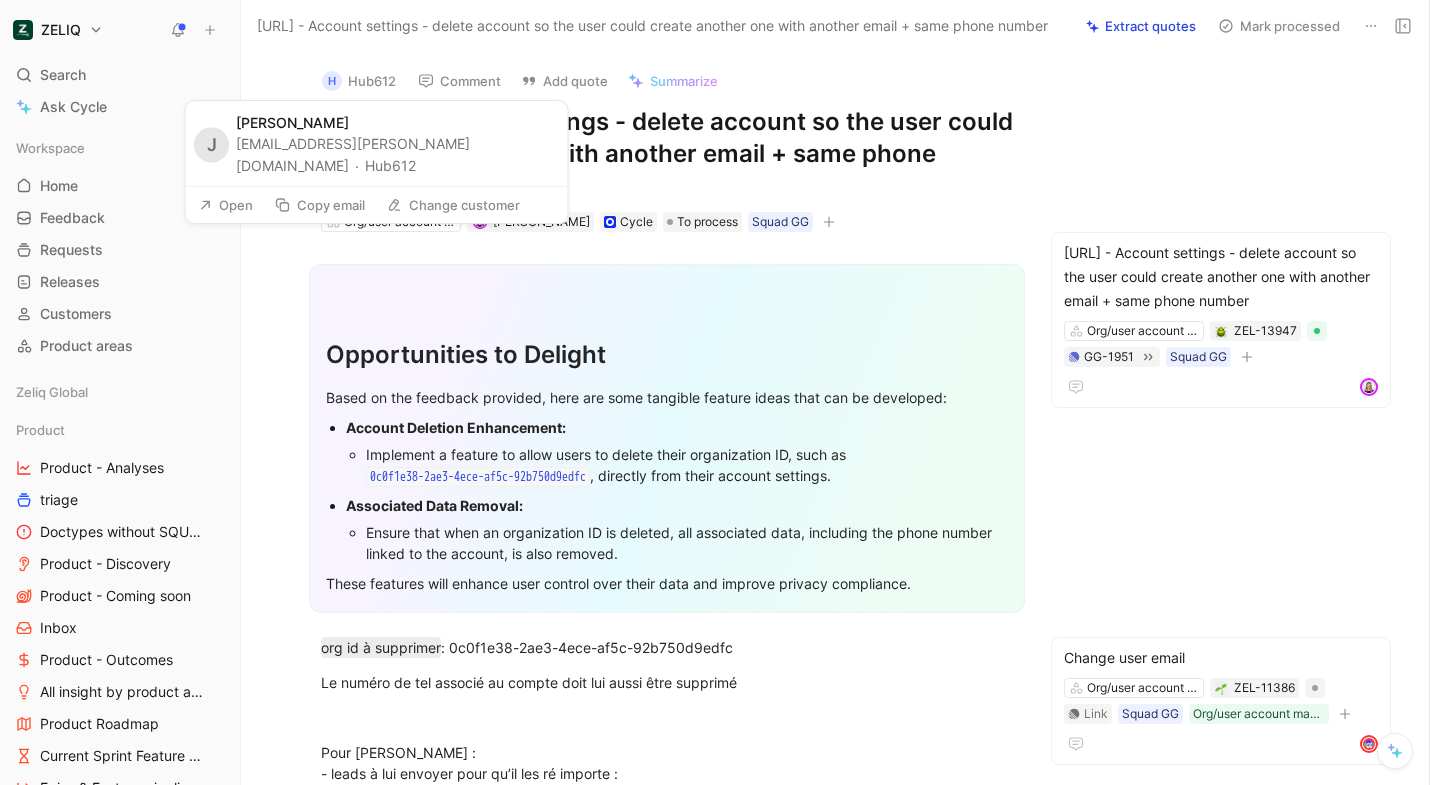 click on "[EMAIL_ADDRESS][PERSON_NAME][DOMAIN_NAME] · Hub612" at bounding box center [396, 155] 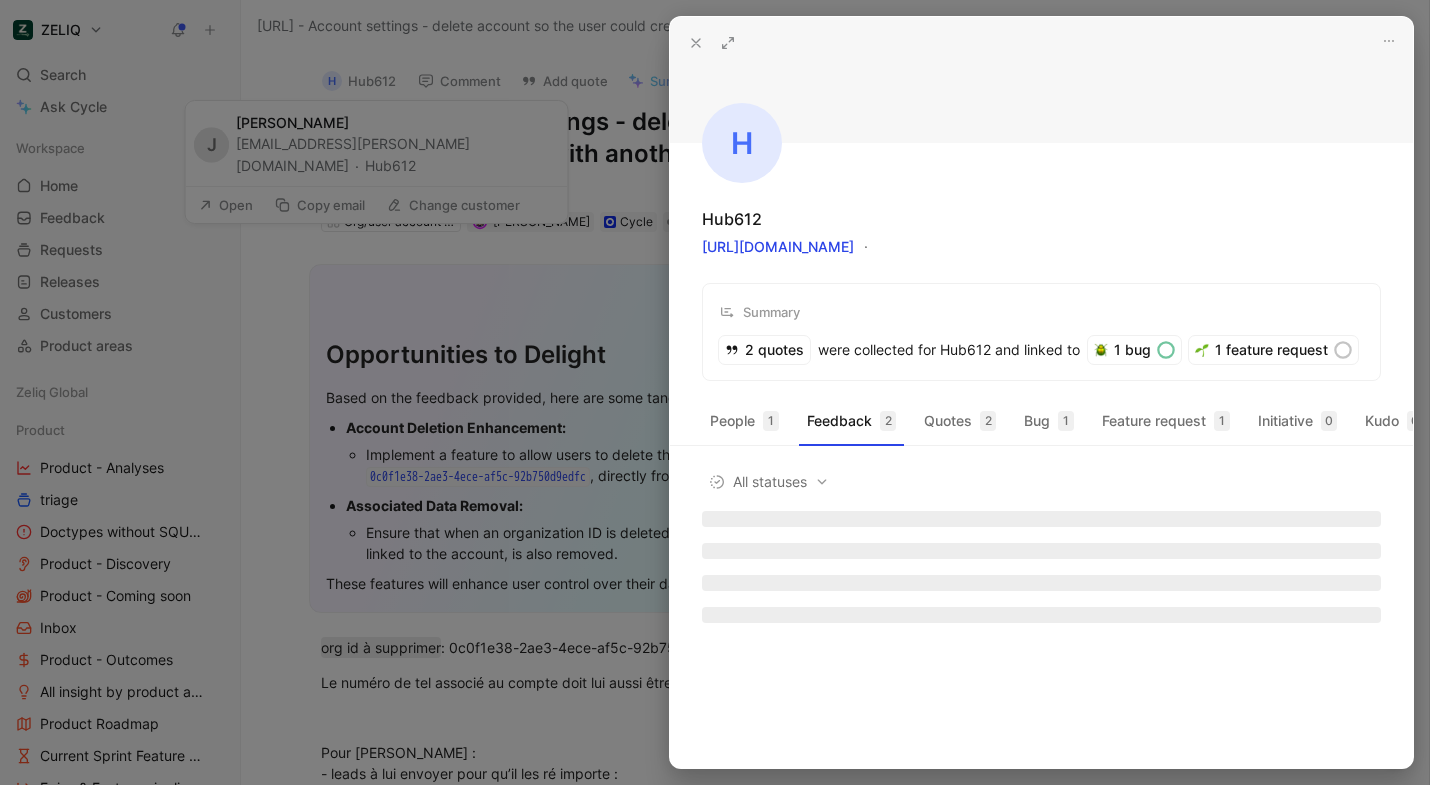 click at bounding box center [715, 392] 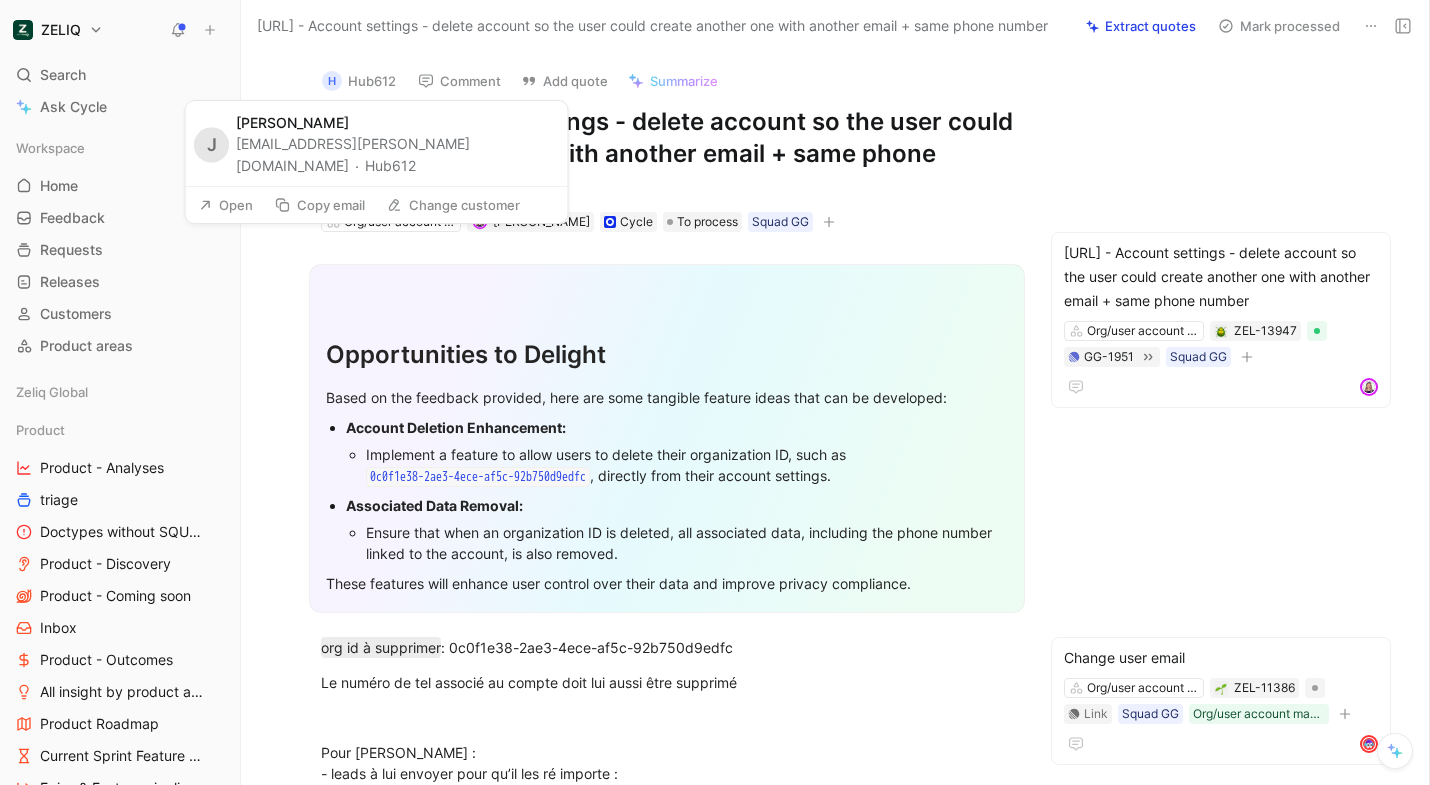 click on "Copy email" at bounding box center [320, 205] 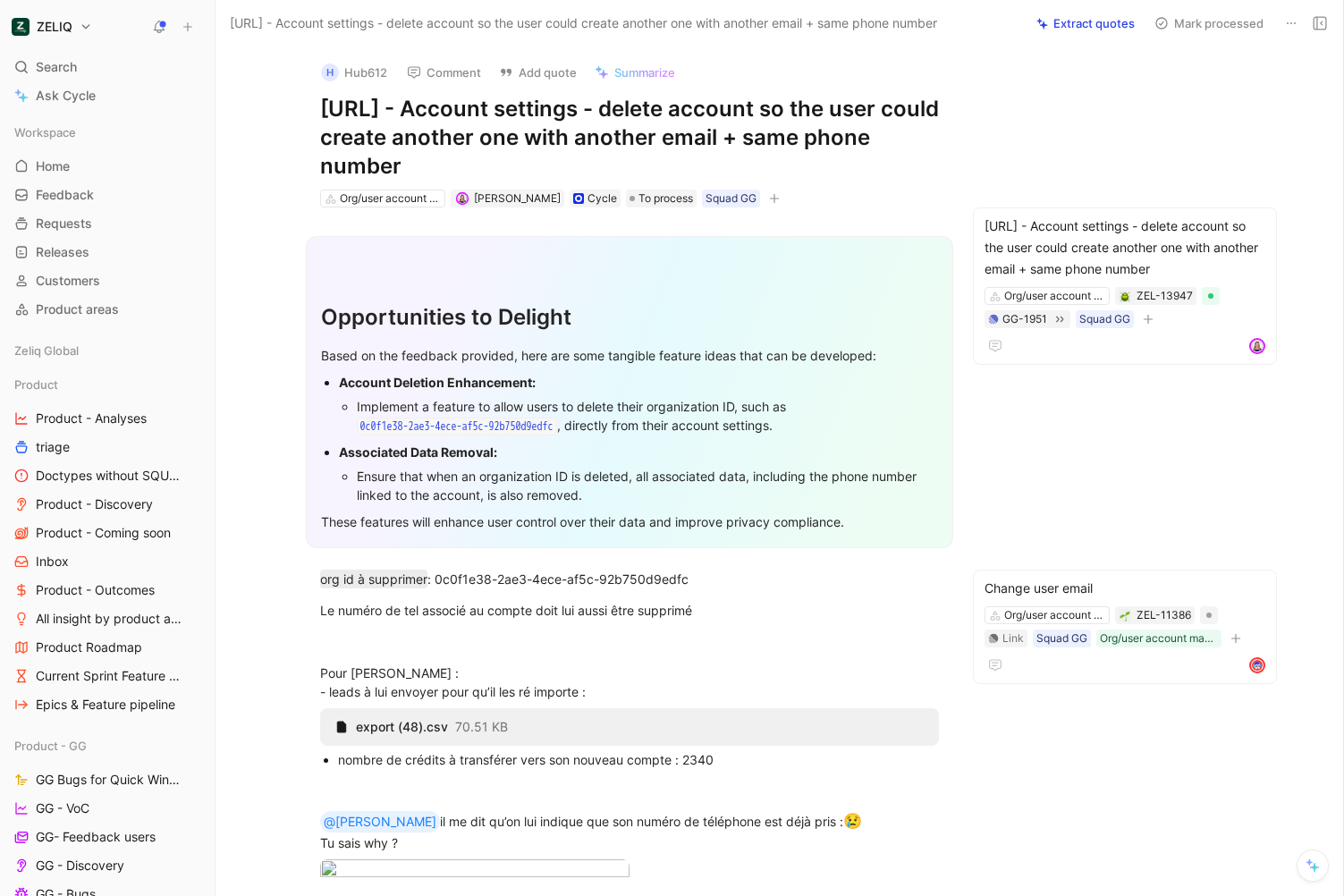 scroll, scrollTop: 362, scrollLeft: 0, axis: vertical 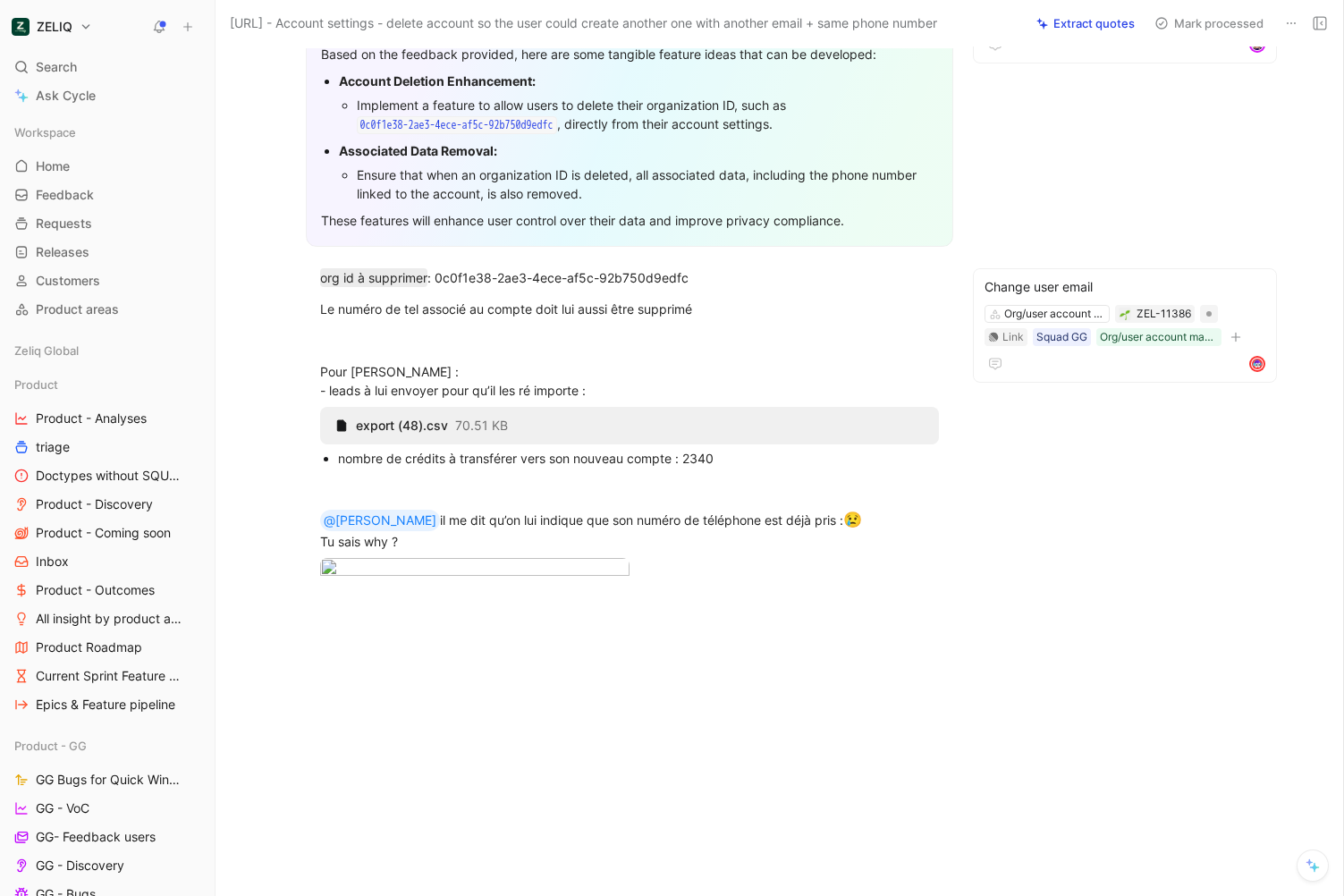 drag, startPoint x: 475, startPoint y: 478, endPoint x: 237, endPoint y: 461, distance: 238.60637 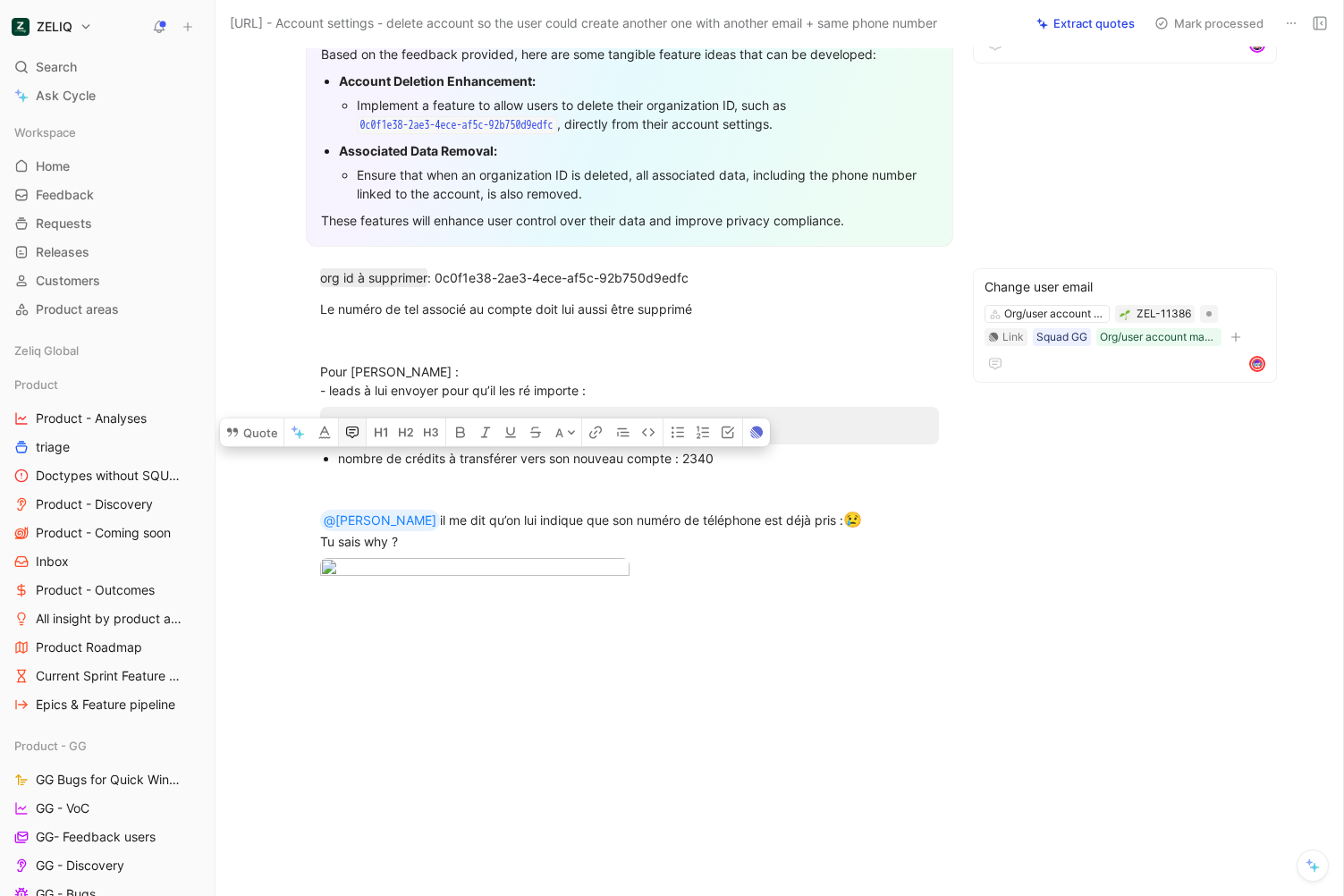 click at bounding box center [352, 432] 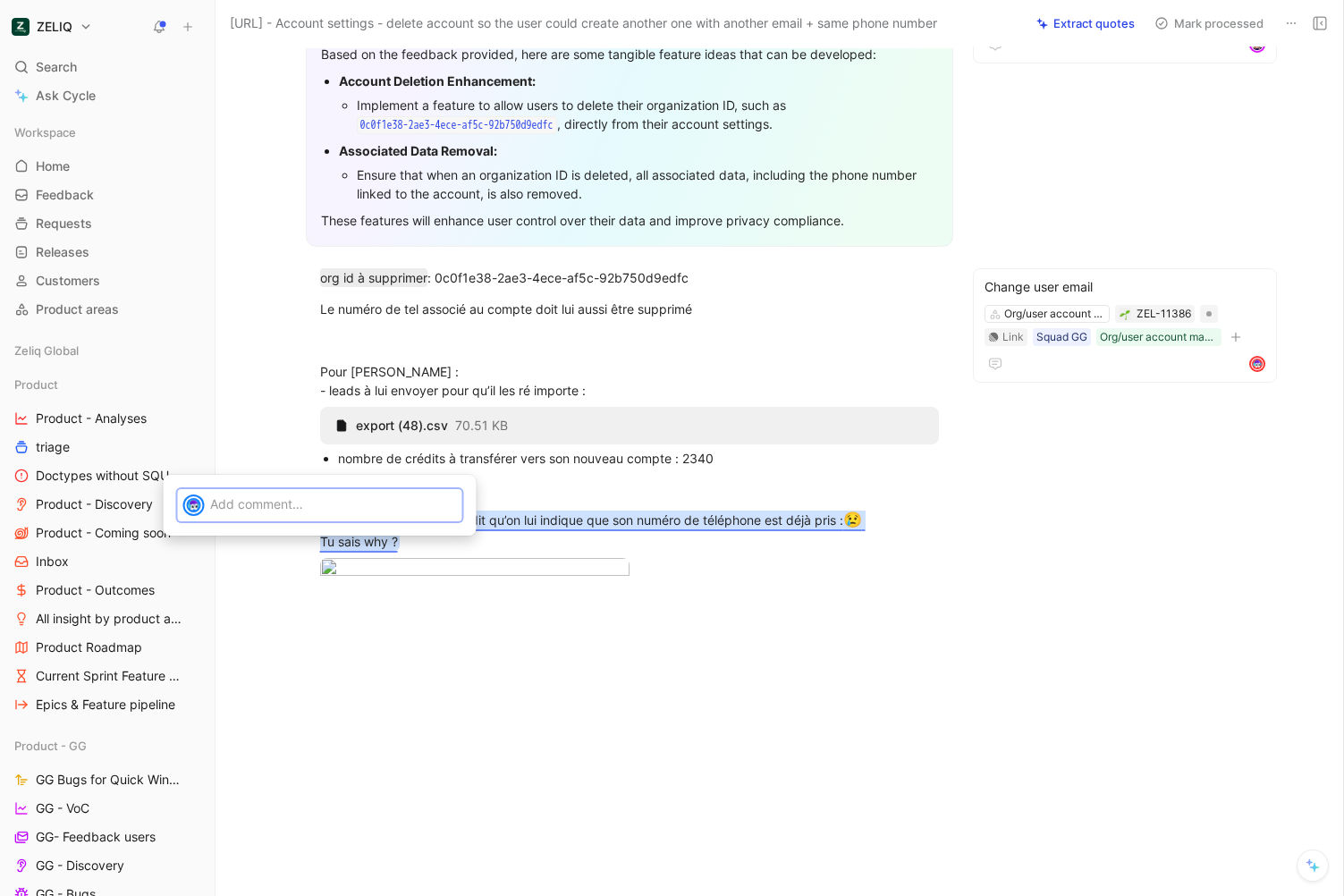 type 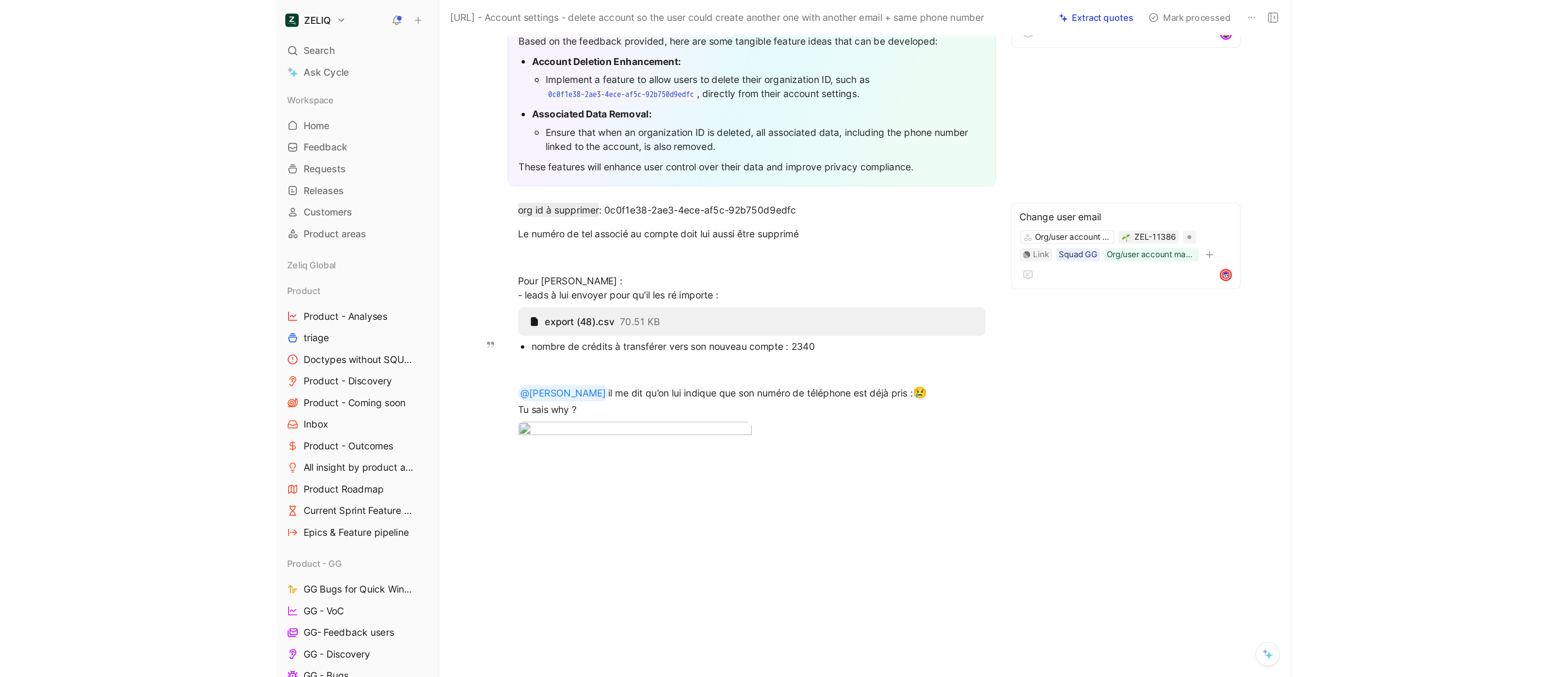scroll, scrollTop: 0, scrollLeft: 0, axis: both 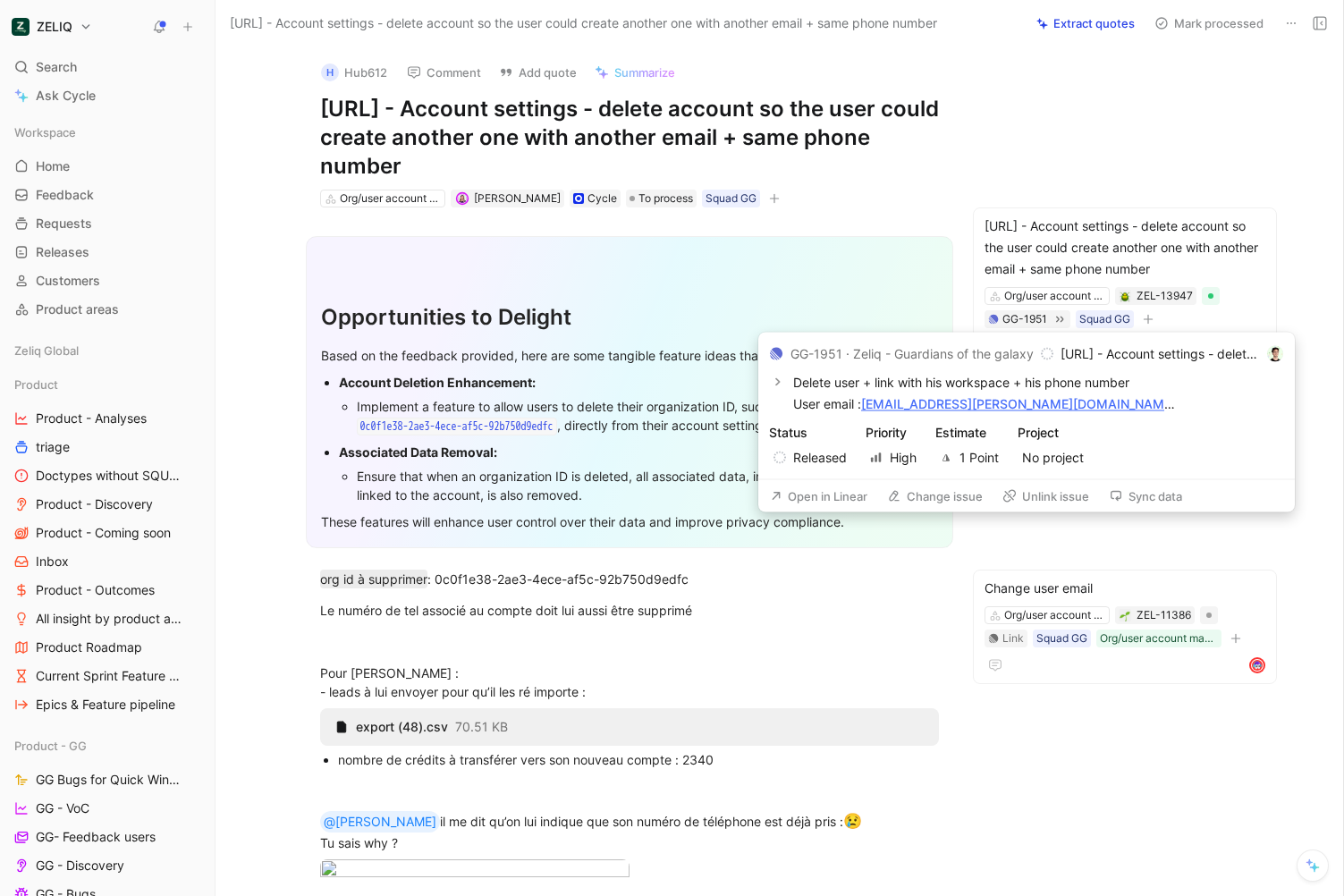 click on "Open in Linear" at bounding box center (818, 496) 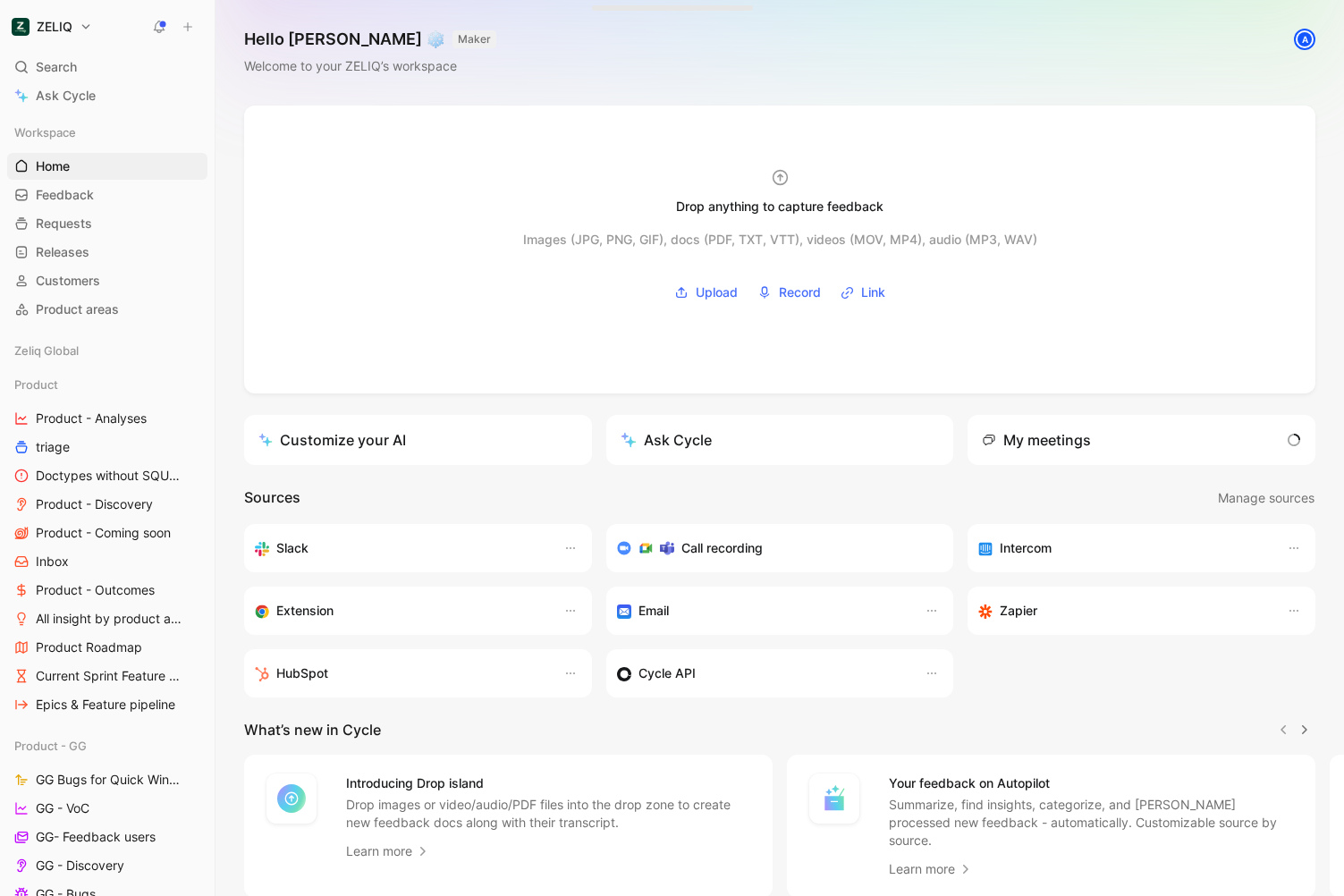scroll, scrollTop: 0, scrollLeft: 0, axis: both 